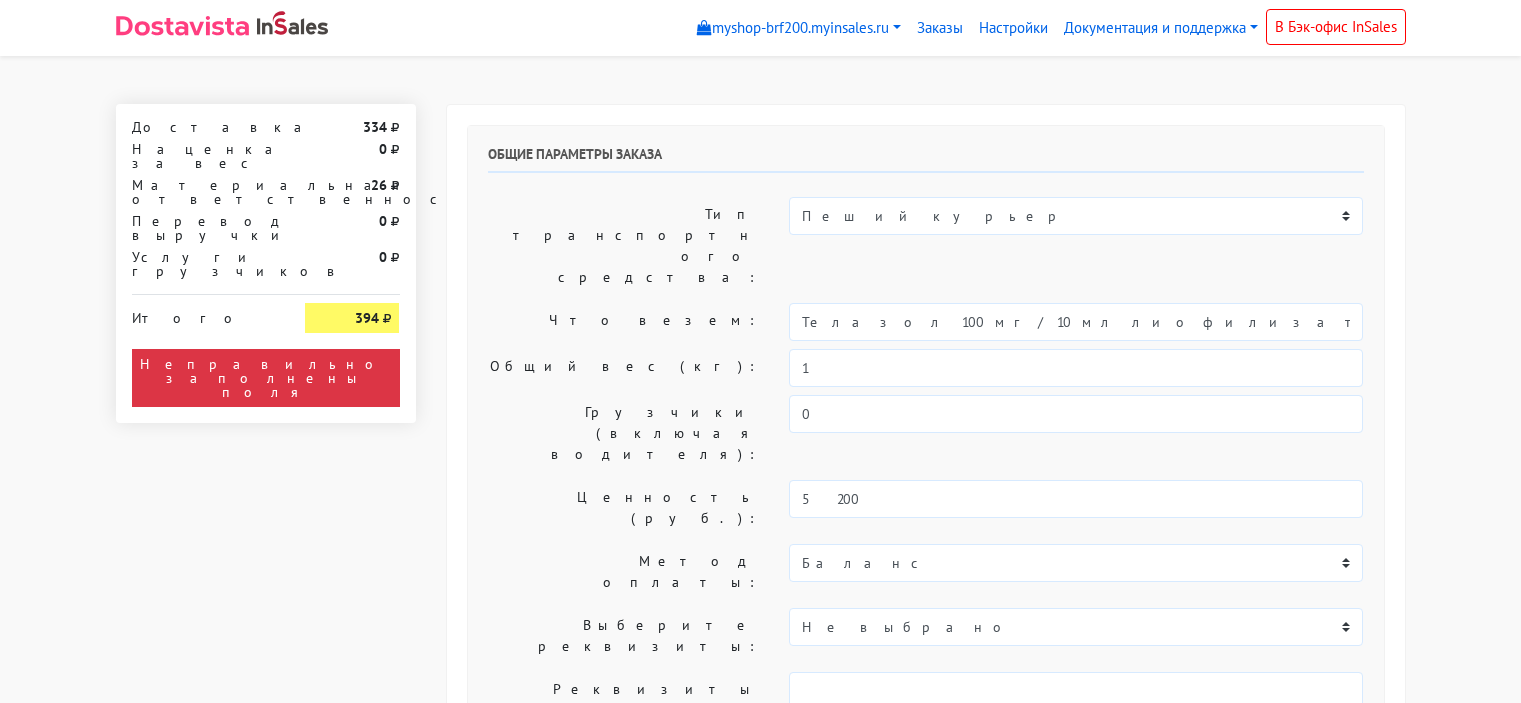 scroll, scrollTop: 0, scrollLeft: 0, axis: both 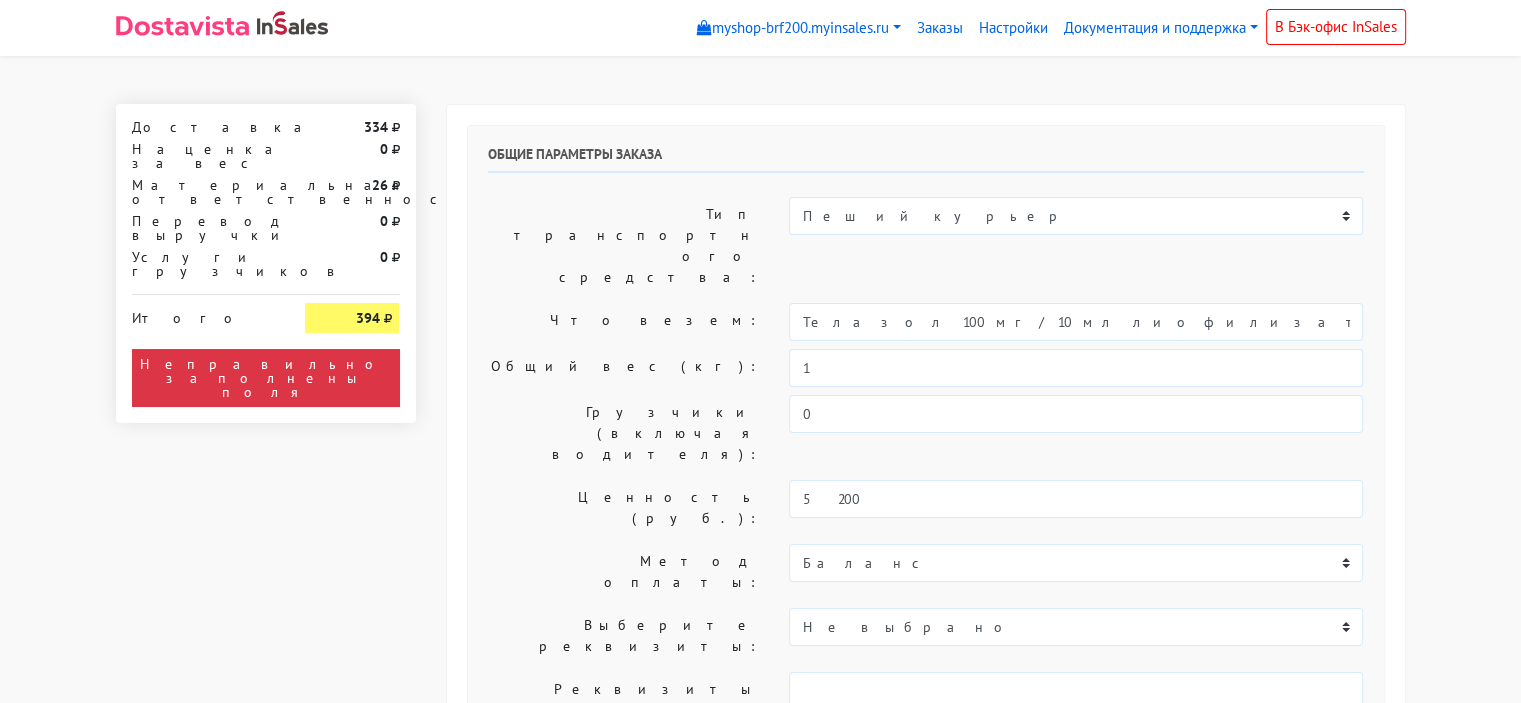 click on "Общий вес (кг):" at bounding box center (624, 368) 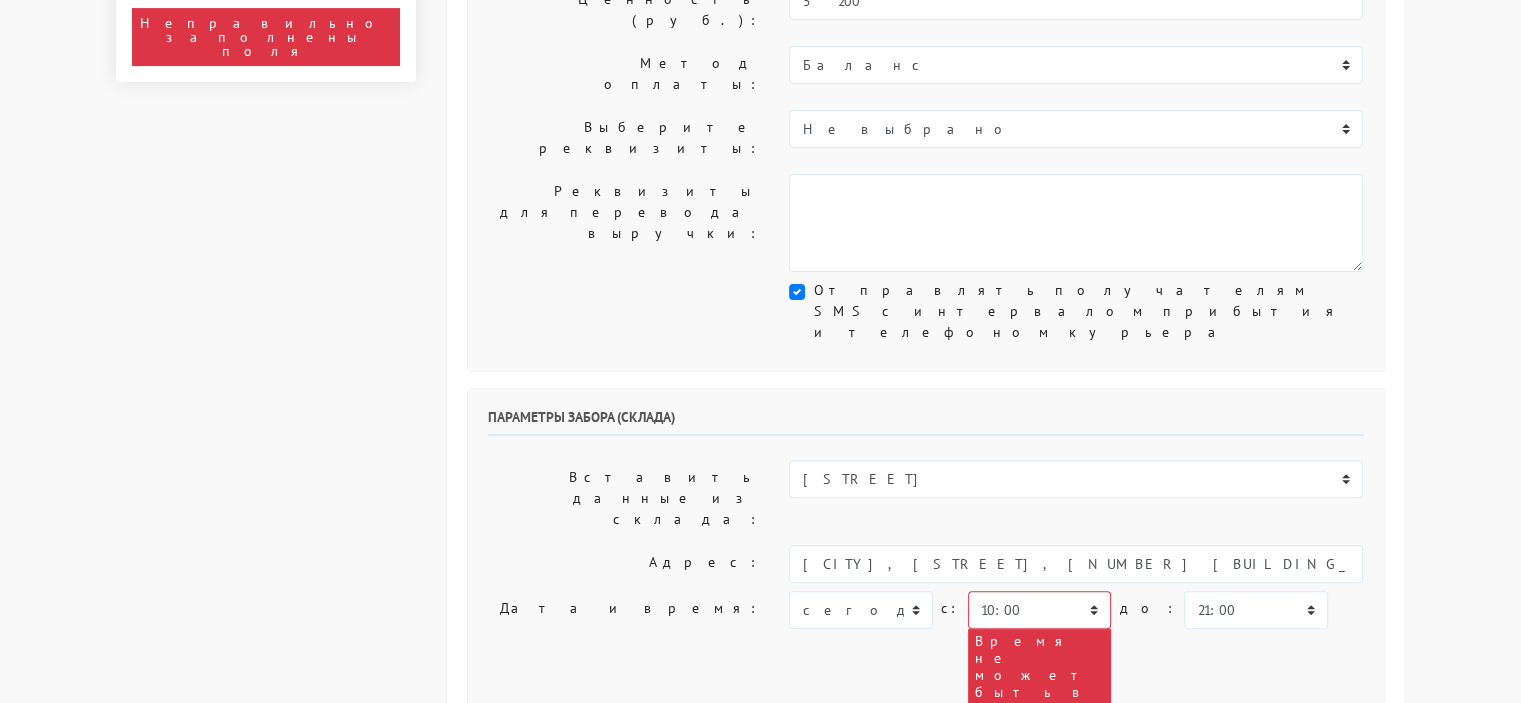 scroll, scrollTop: 500, scrollLeft: 0, axis: vertical 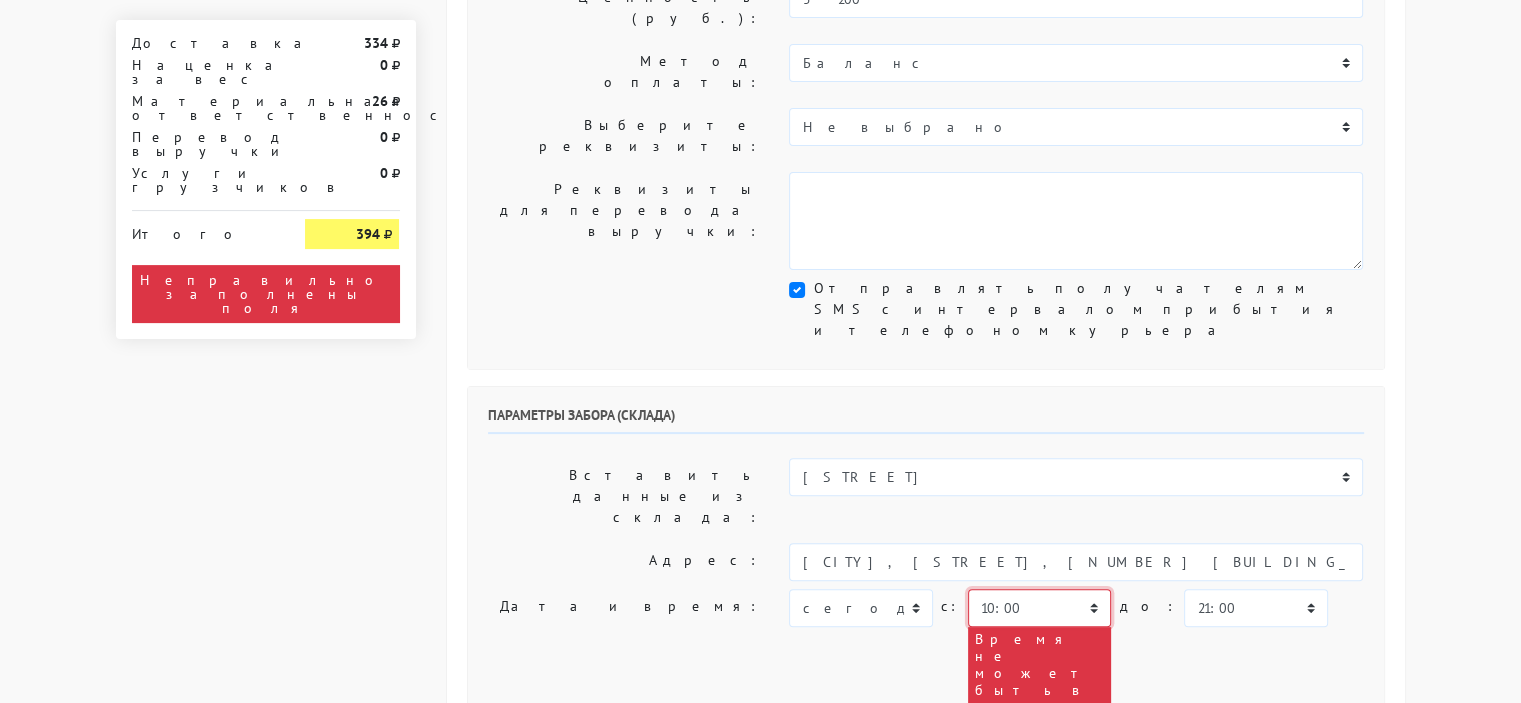 click on "00:00
00:30
01:00
01:30
02:00
02:30
03:00
03:30
04:00 04:30 05:00 05:30 06:00 06:30 07:00 07:30 08:00" at bounding box center [1039, 608] 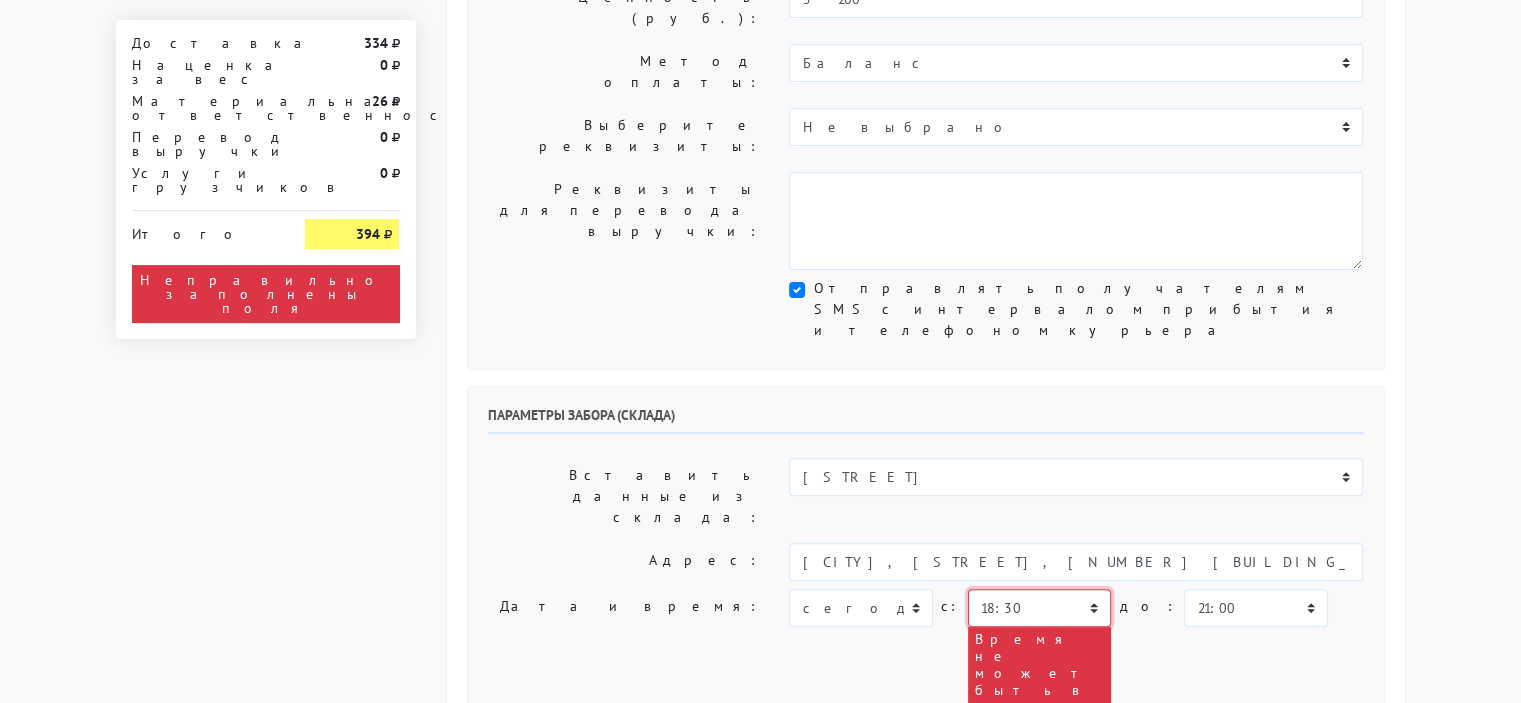 click on "00:00
00:30
01:00
01:30
02:00
02:30
03:00
03:30
04:00 04:30 05:00 05:30 06:00 06:30 07:00 07:30 08:00" at bounding box center [1039, 608] 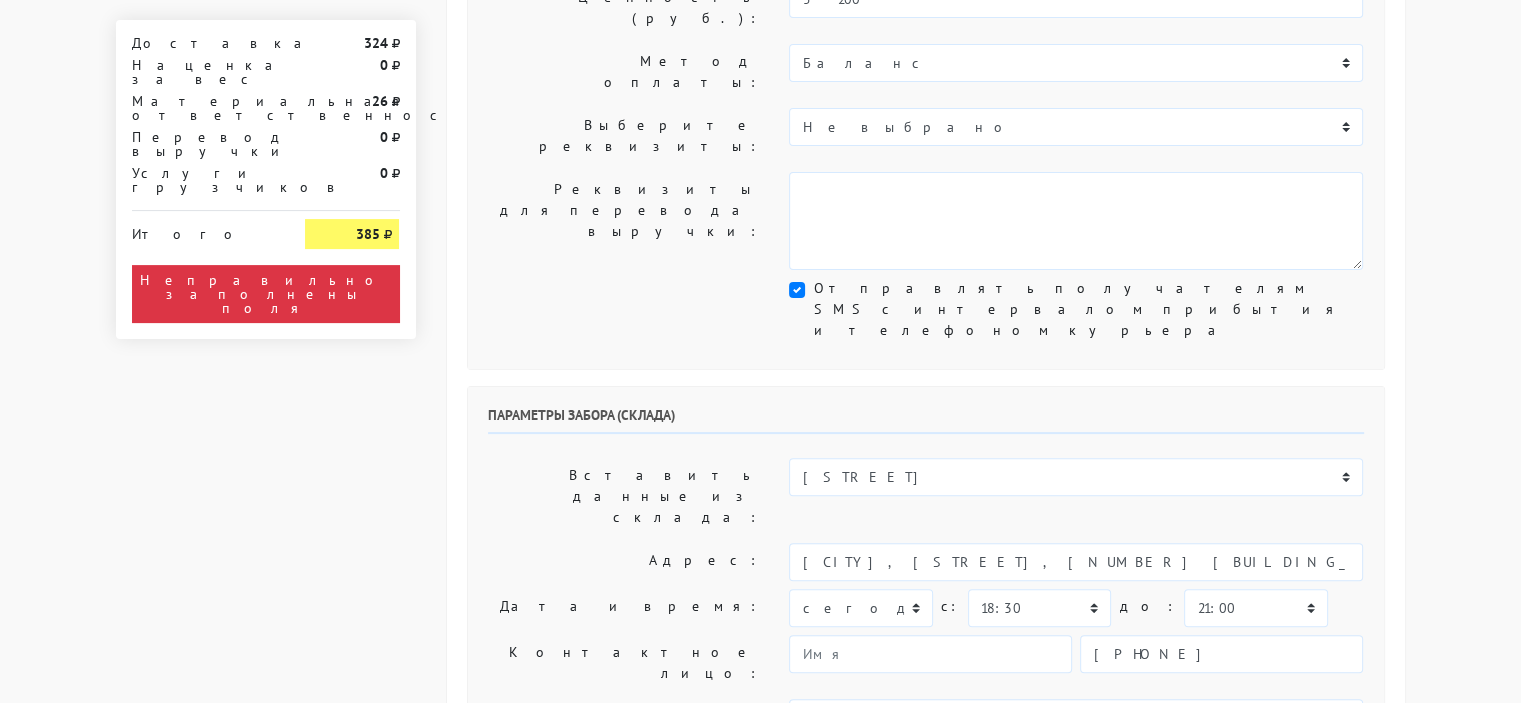 click on "Общие параметры заказа
Тип транспортного средства:
Пеший курьер
Легковой автомобиль
Каблук (до 700 кг)
Микроавтобус / портер (до 1000 кг)
Газель (до 1500 кг).
Что везем: 1 0 5200" at bounding box center [926, 775] 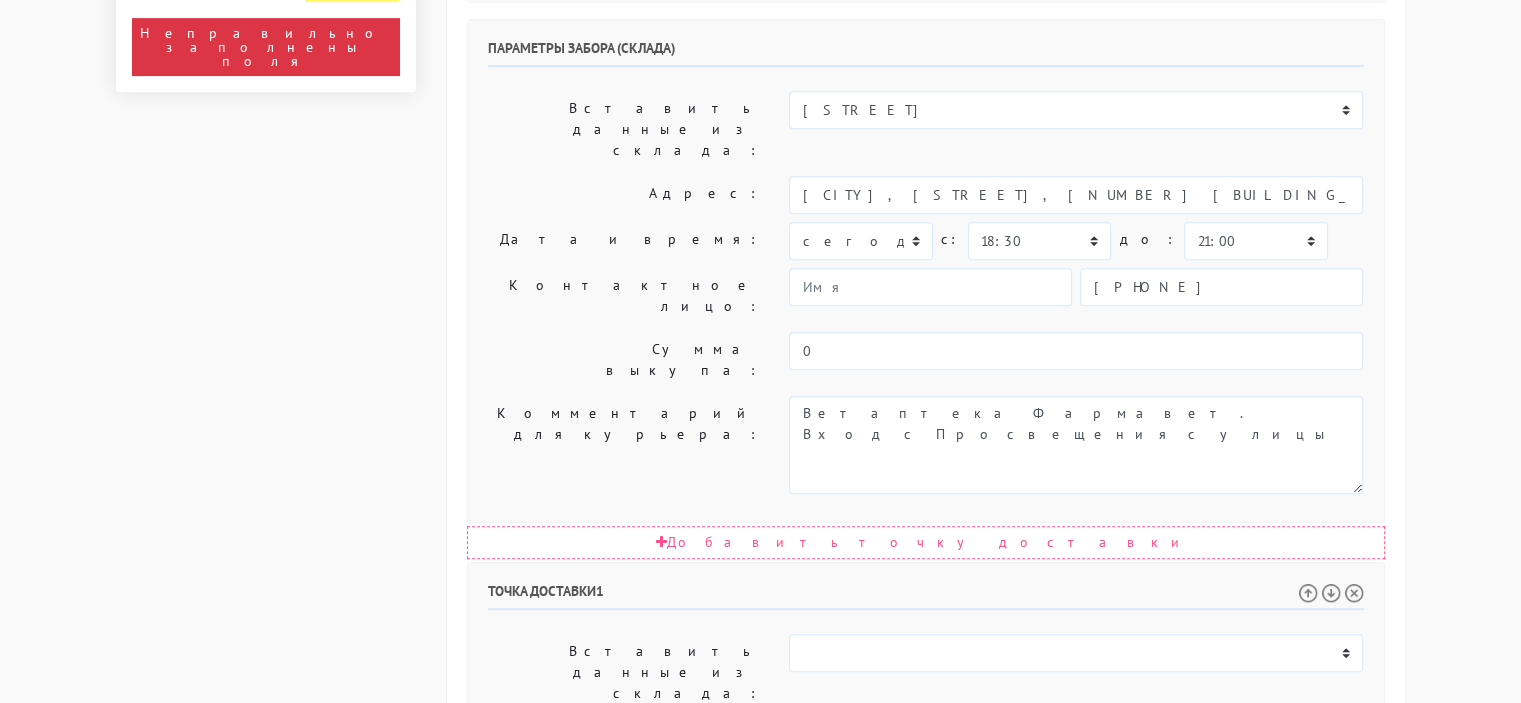 scroll, scrollTop: 900, scrollLeft: 0, axis: vertical 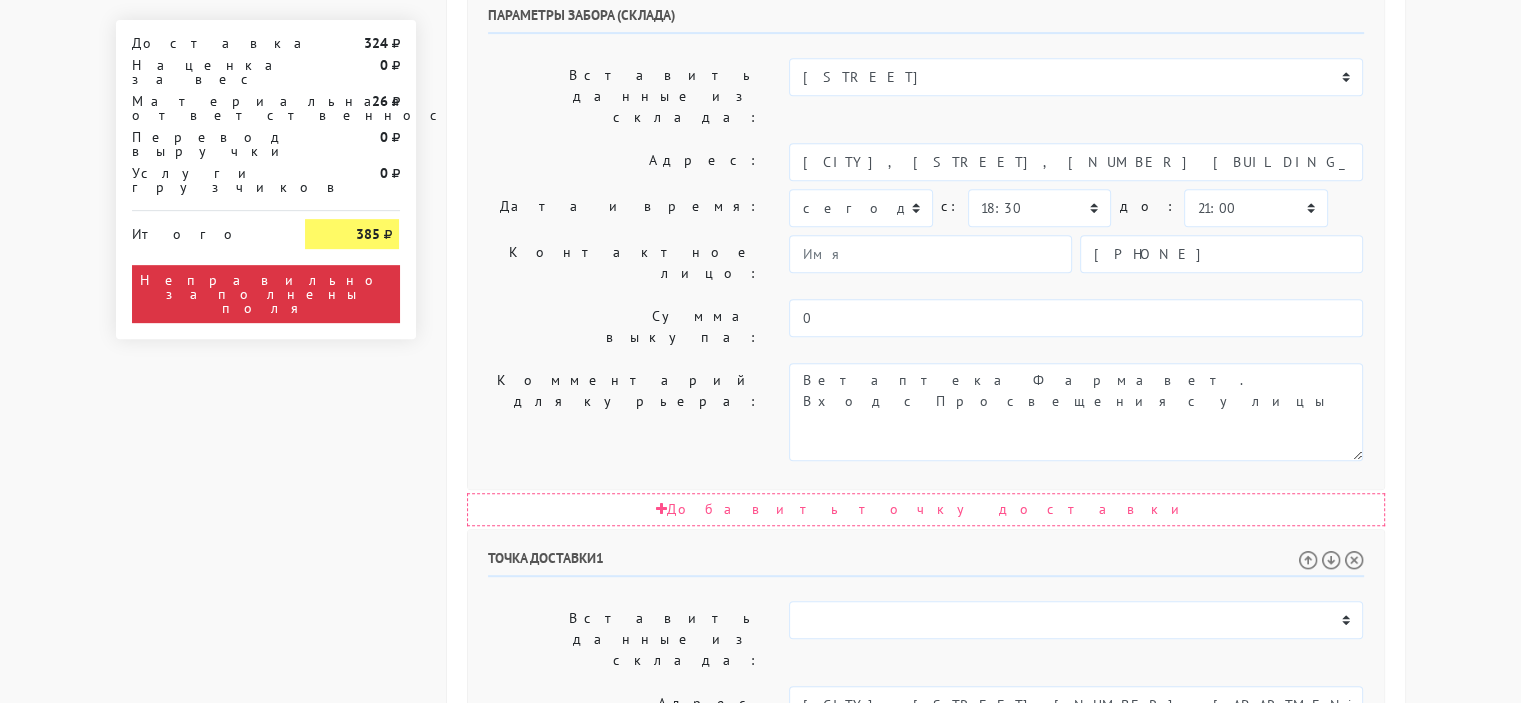 click on "00:00
00:30
01:00
01:30
02:00
02:30
03:00
03:30 04:00 04:30 05:00 05:30 06:00 06:30 07:00 07:30 08:00 08:30 09:00" at bounding box center [1039, 769] 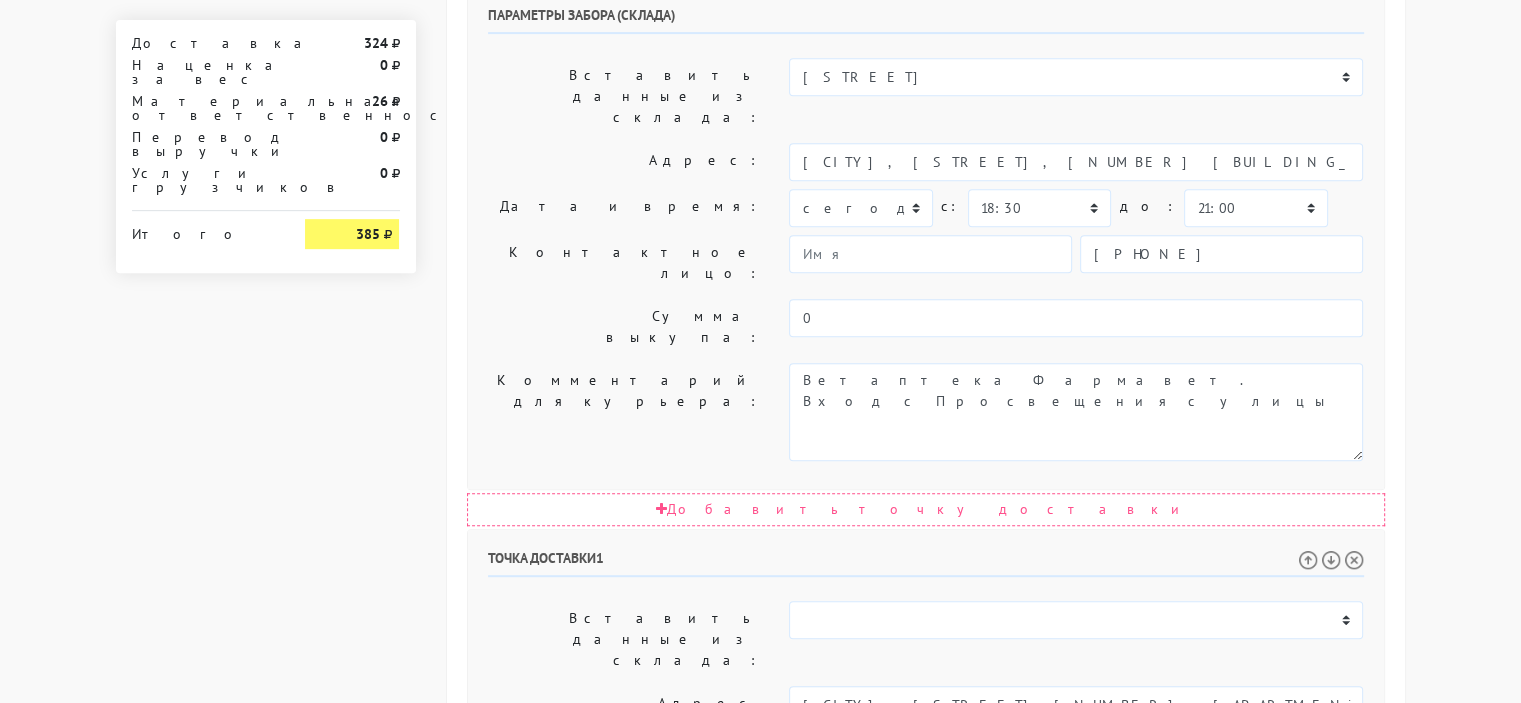 click on "00:00
00:30
01:00
01:30
02:00
02:30
03:00
03:30 04:00 04:30 05:00 05:30 06:00 06:30 07:00 07:30 08:00 08:30 09:00" at bounding box center [1255, 769] 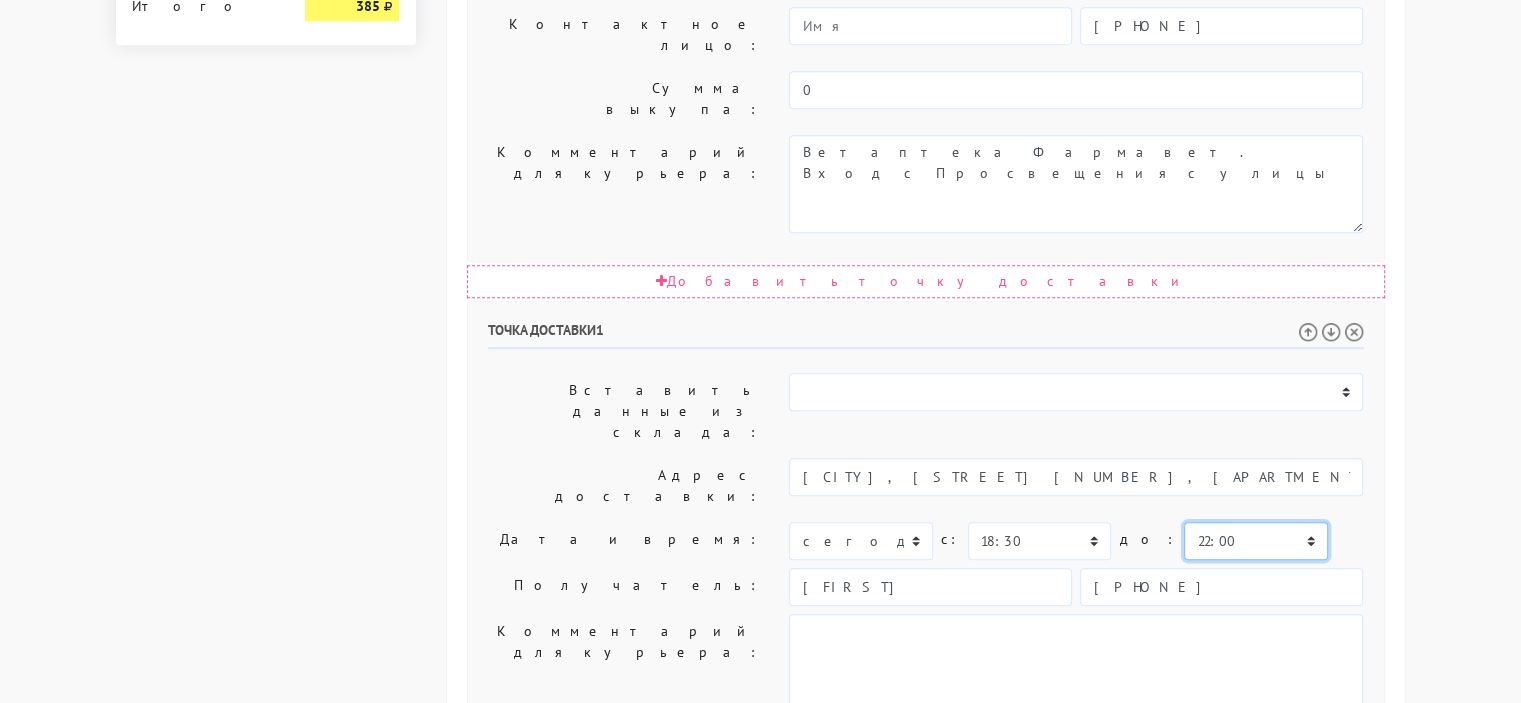 scroll, scrollTop: 1136, scrollLeft: 0, axis: vertical 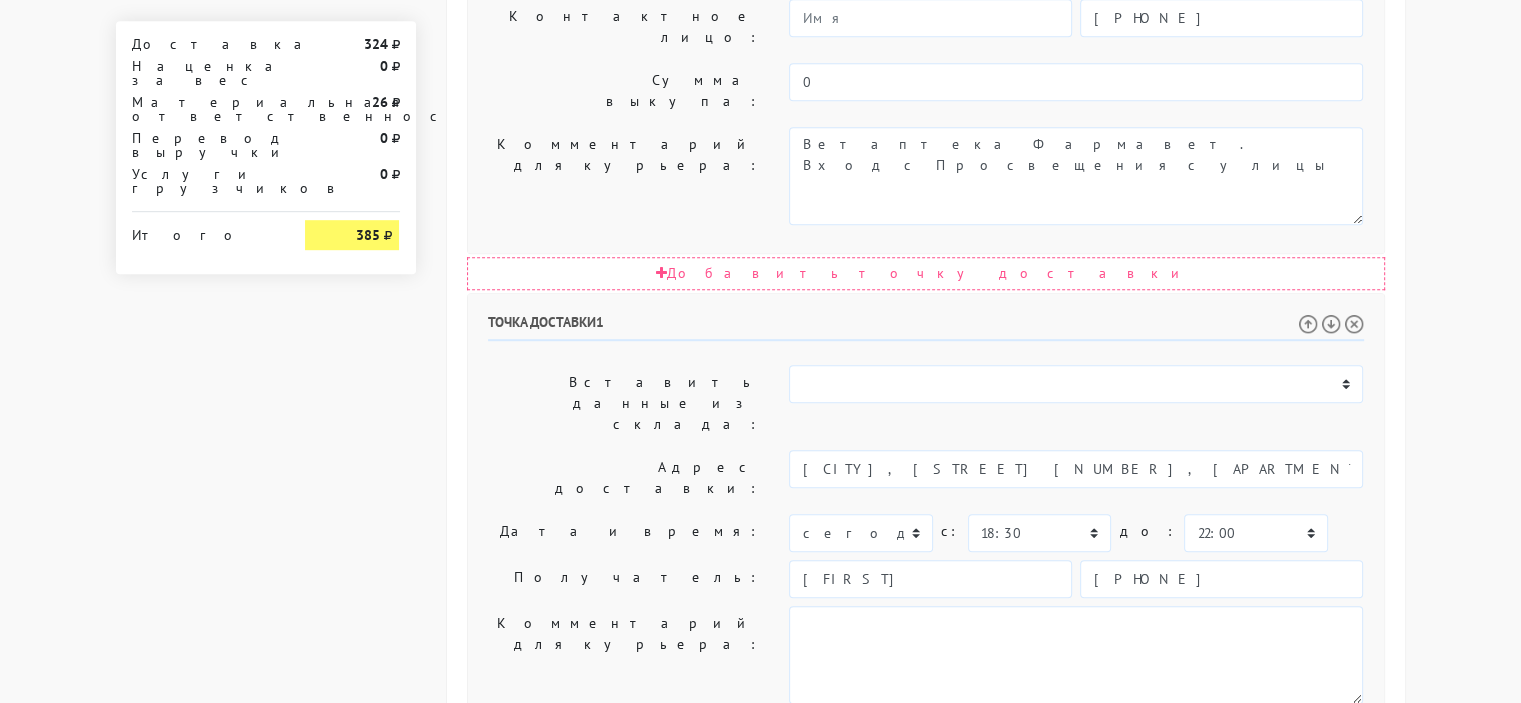click on "Создать заказ в Dostavista" at bounding box center [571, 1062] 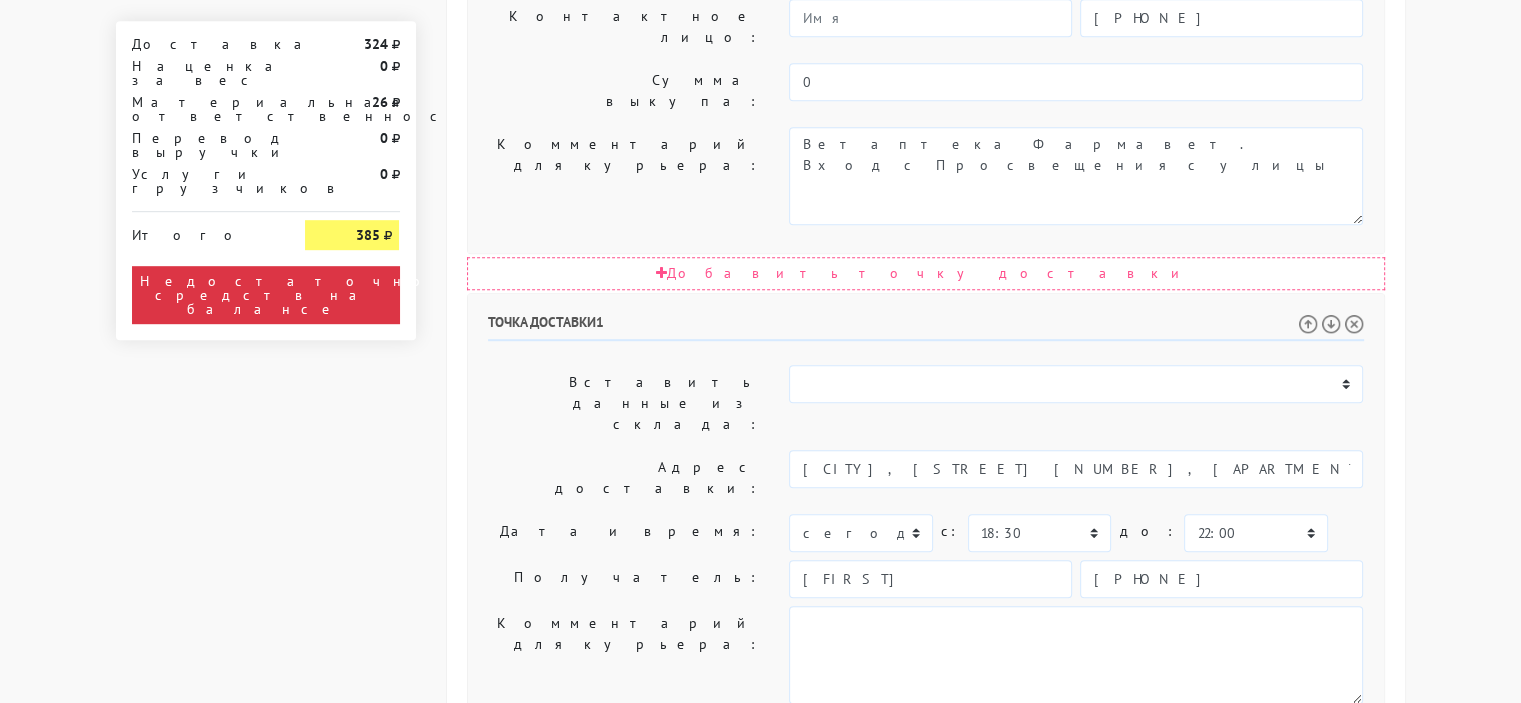 click on "Создать заказ в Dostavista" at bounding box center (571, 1062) 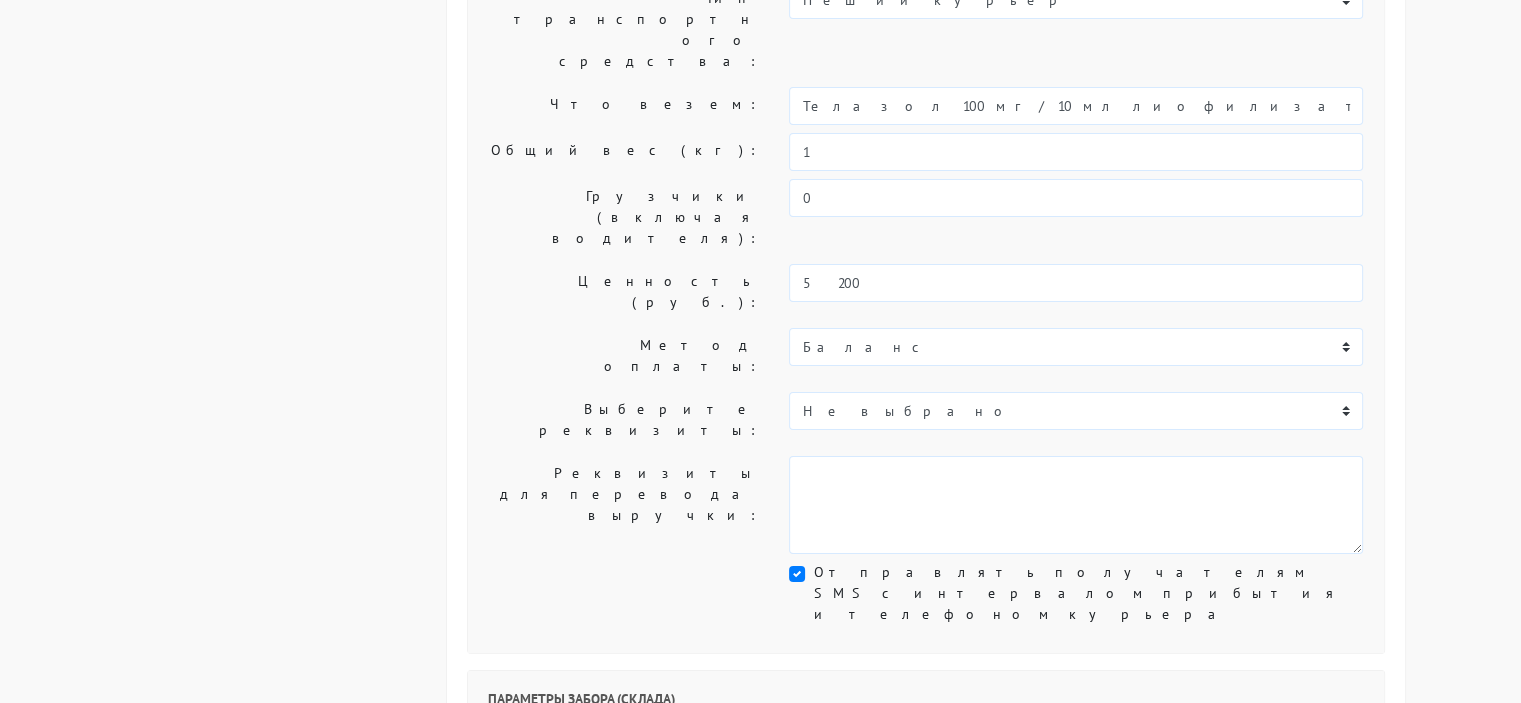 scroll, scrollTop: 0, scrollLeft: 0, axis: both 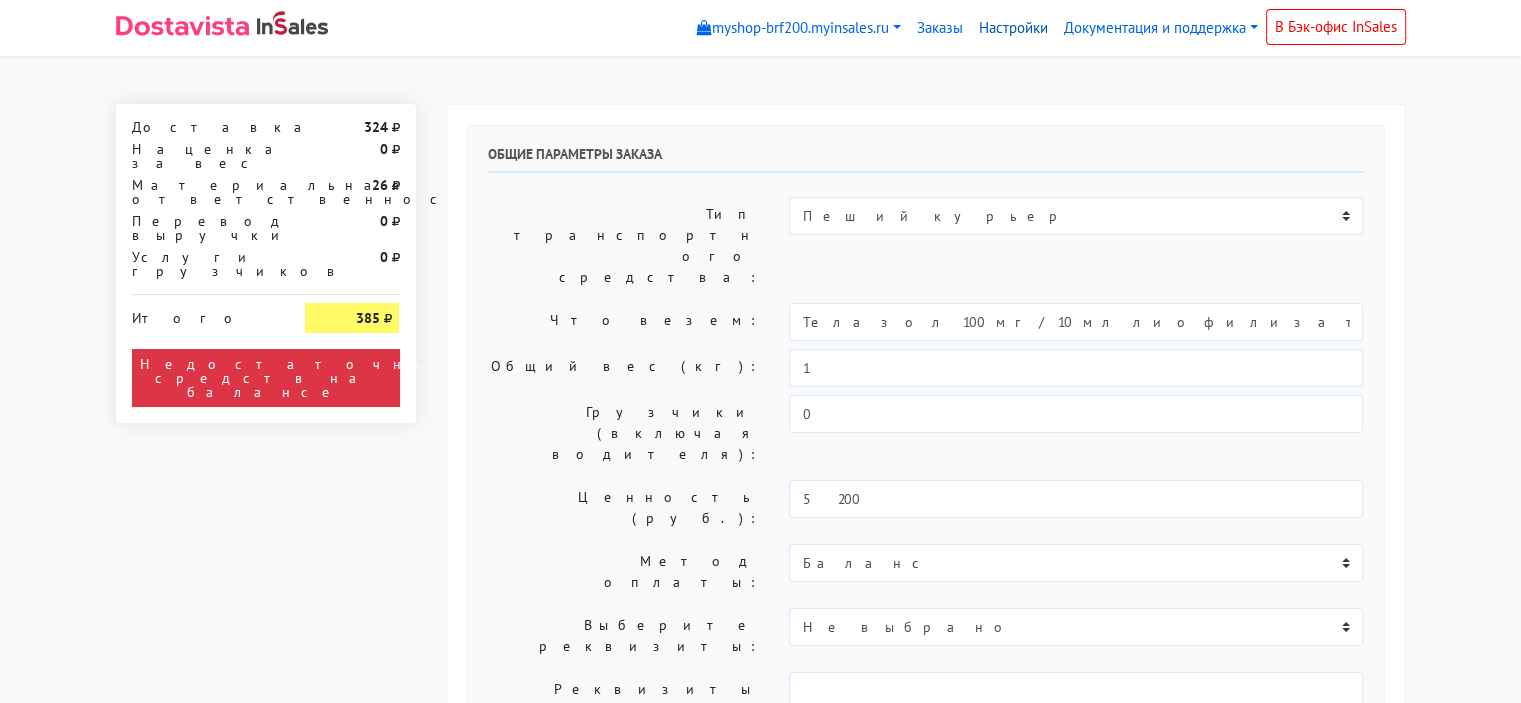click on "Настройки" at bounding box center (1013, 28) 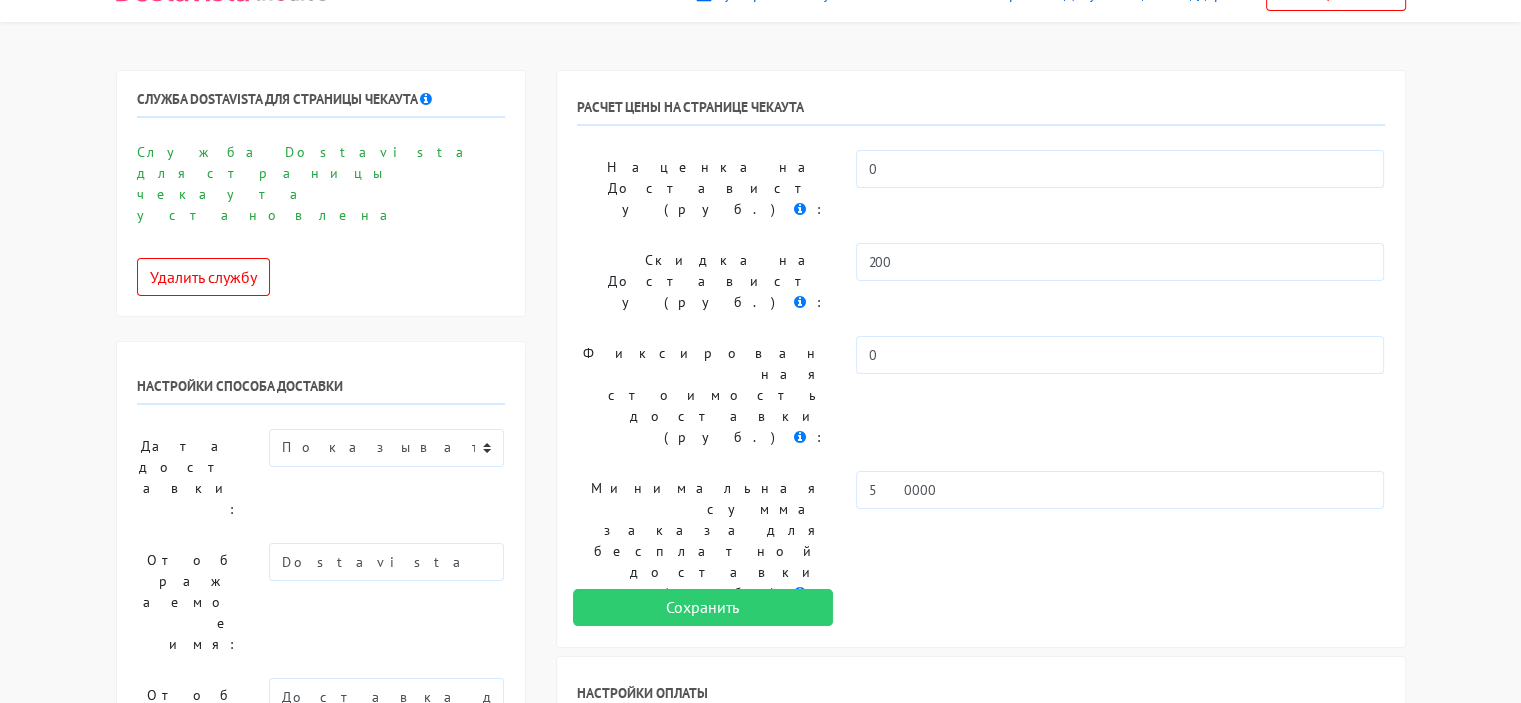 scroll, scrollTop: 0, scrollLeft: 0, axis: both 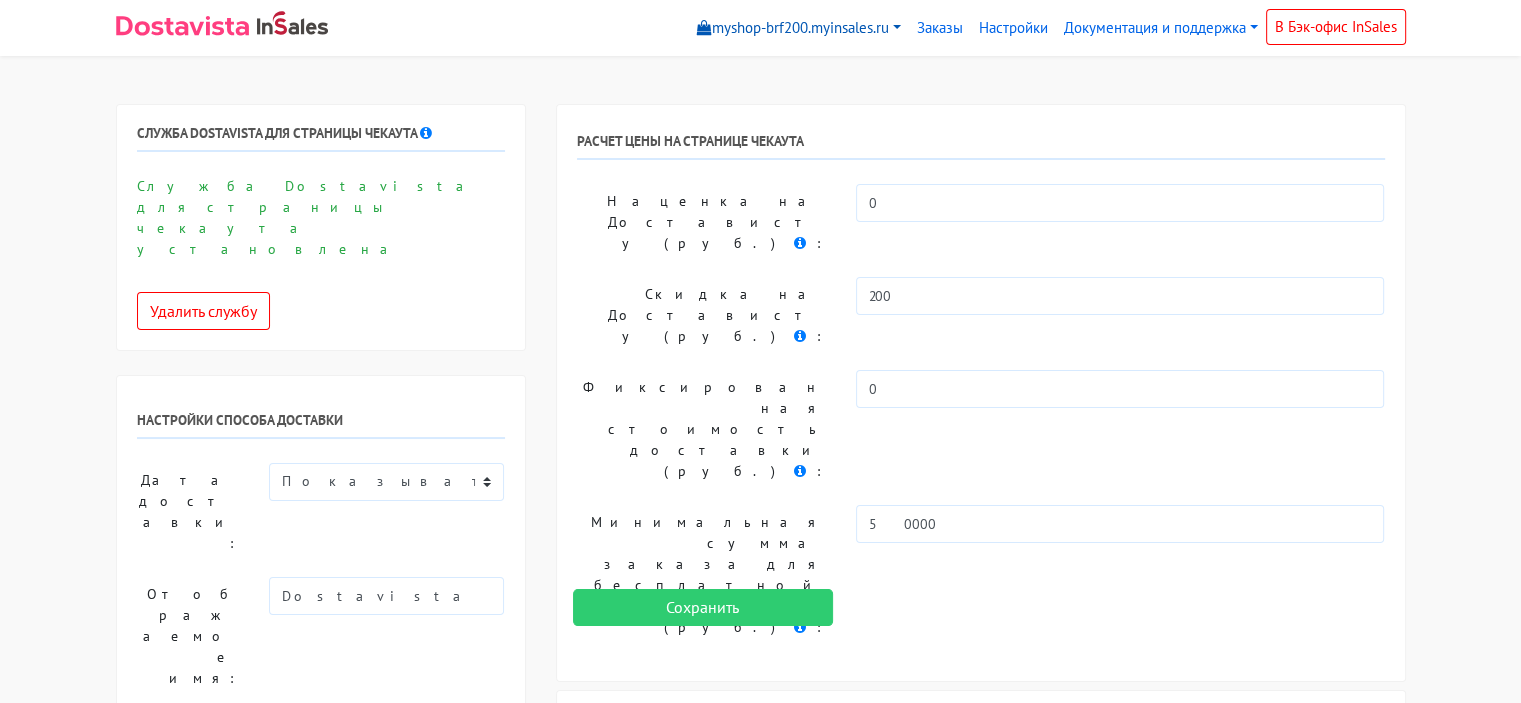 click on "myshop-brf200.myinsales.ru" at bounding box center [799, 28] 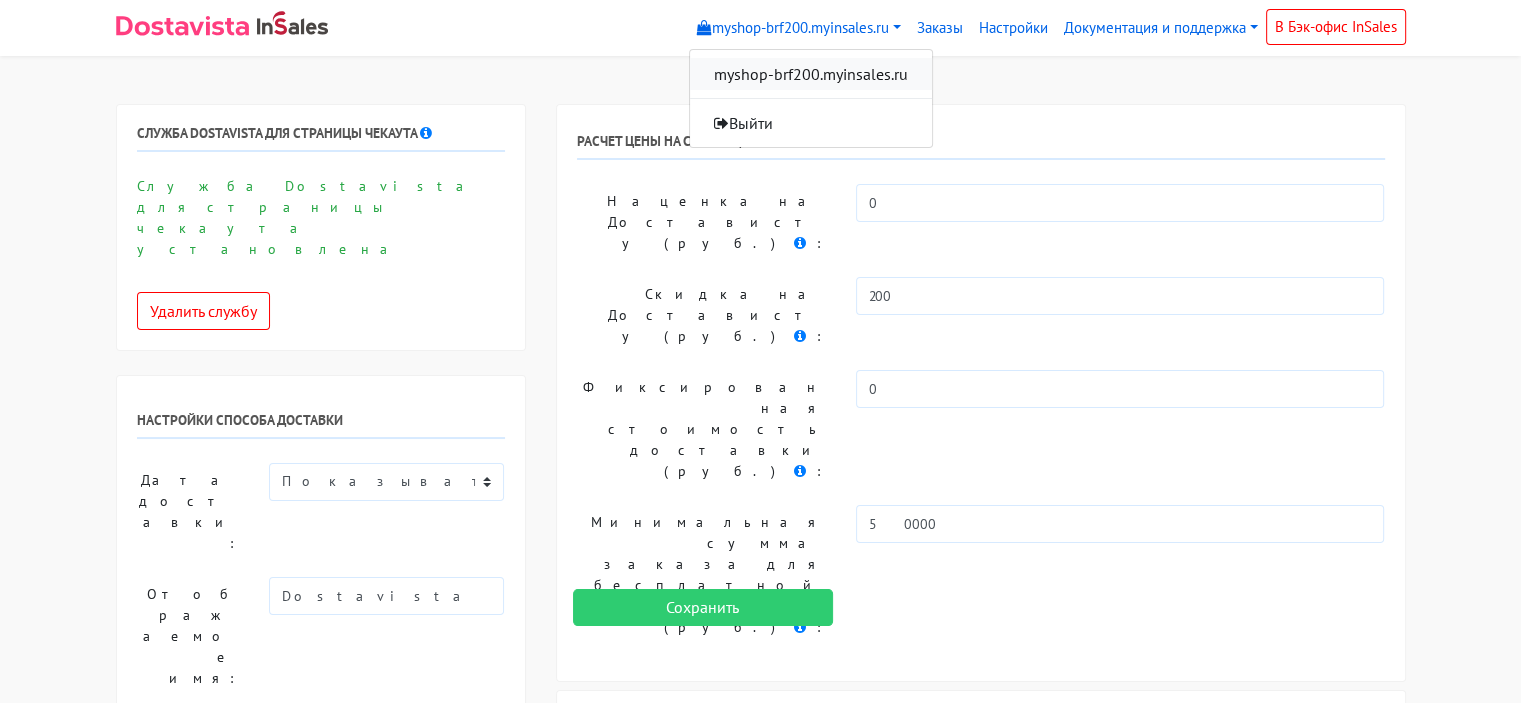 click on "myshop-brf200.myinsales.ru" at bounding box center (811, 74) 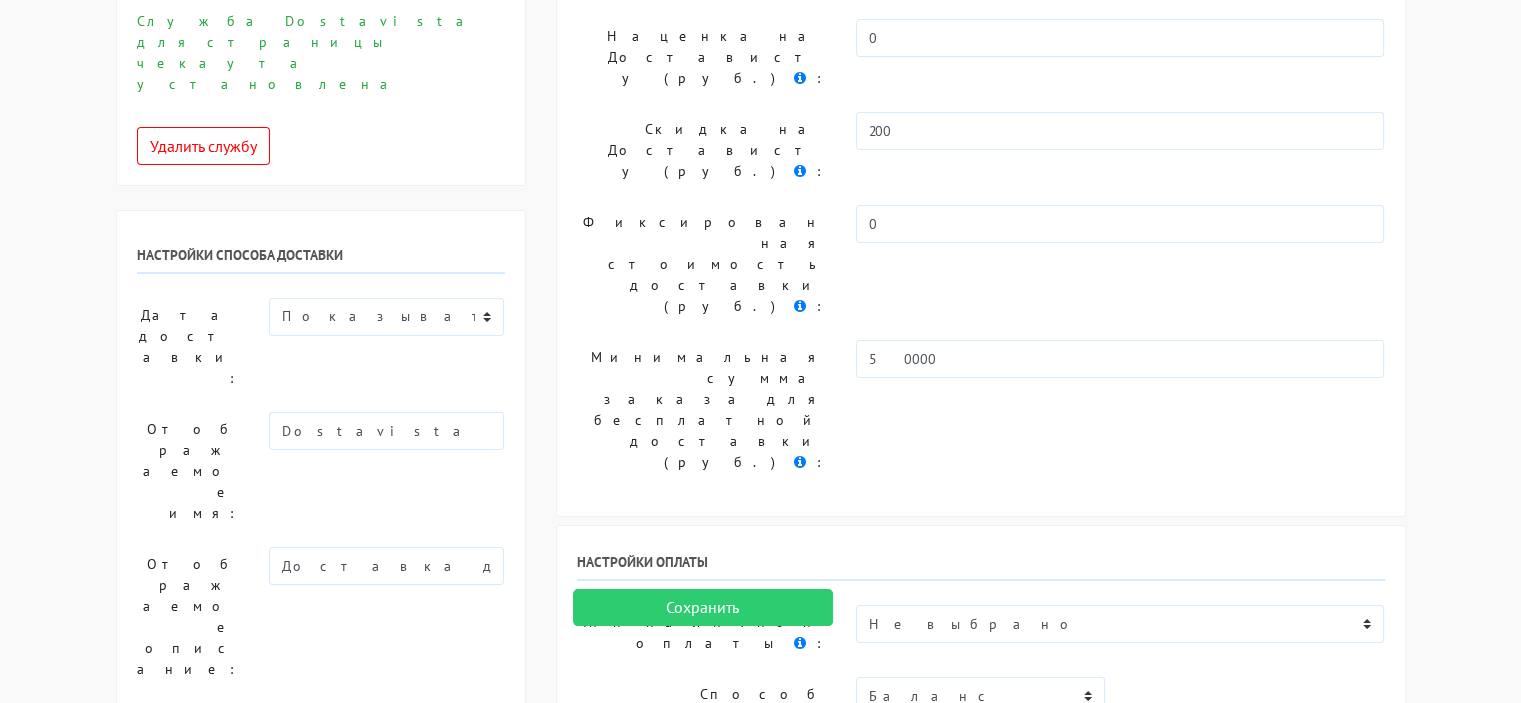 scroll, scrollTop: 0, scrollLeft: 0, axis: both 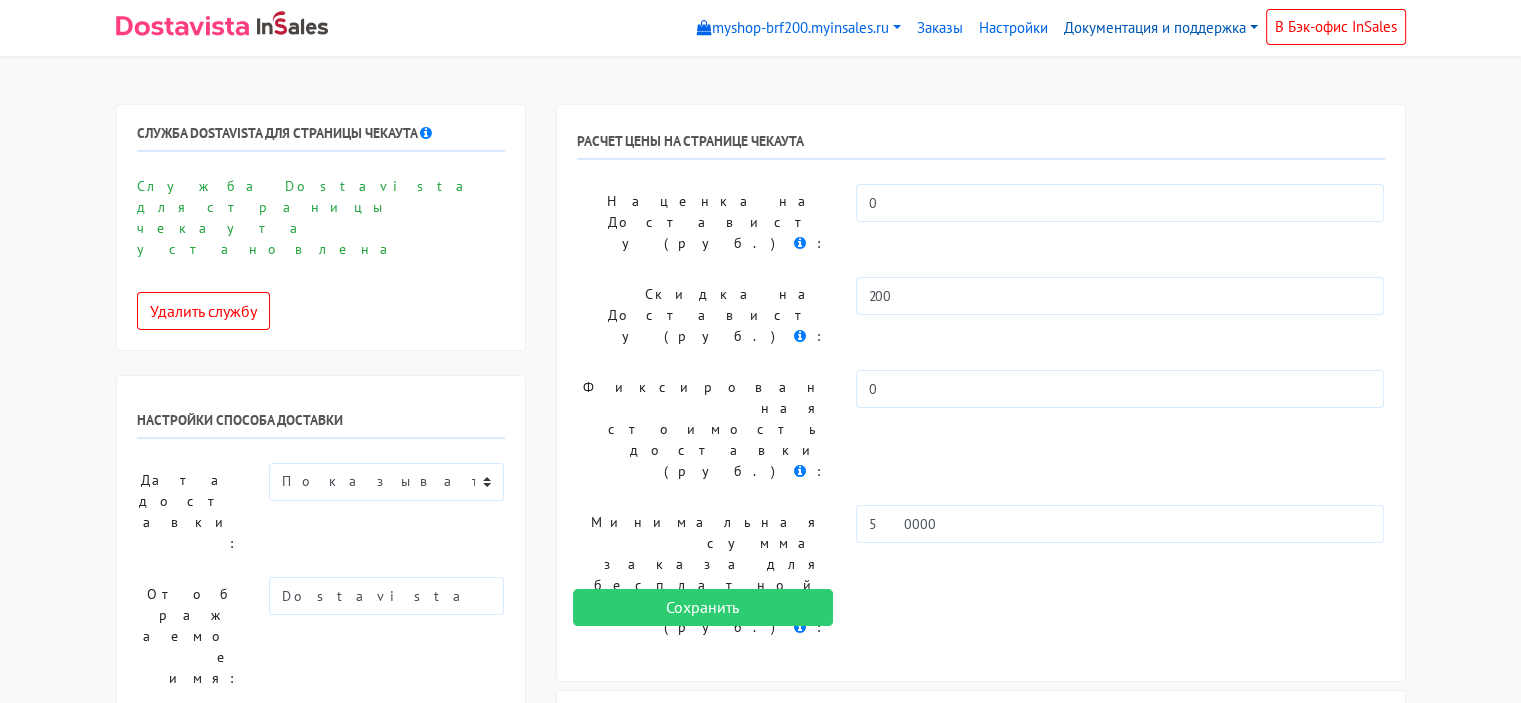 click on "Документация и поддержка" at bounding box center (1161, 28) 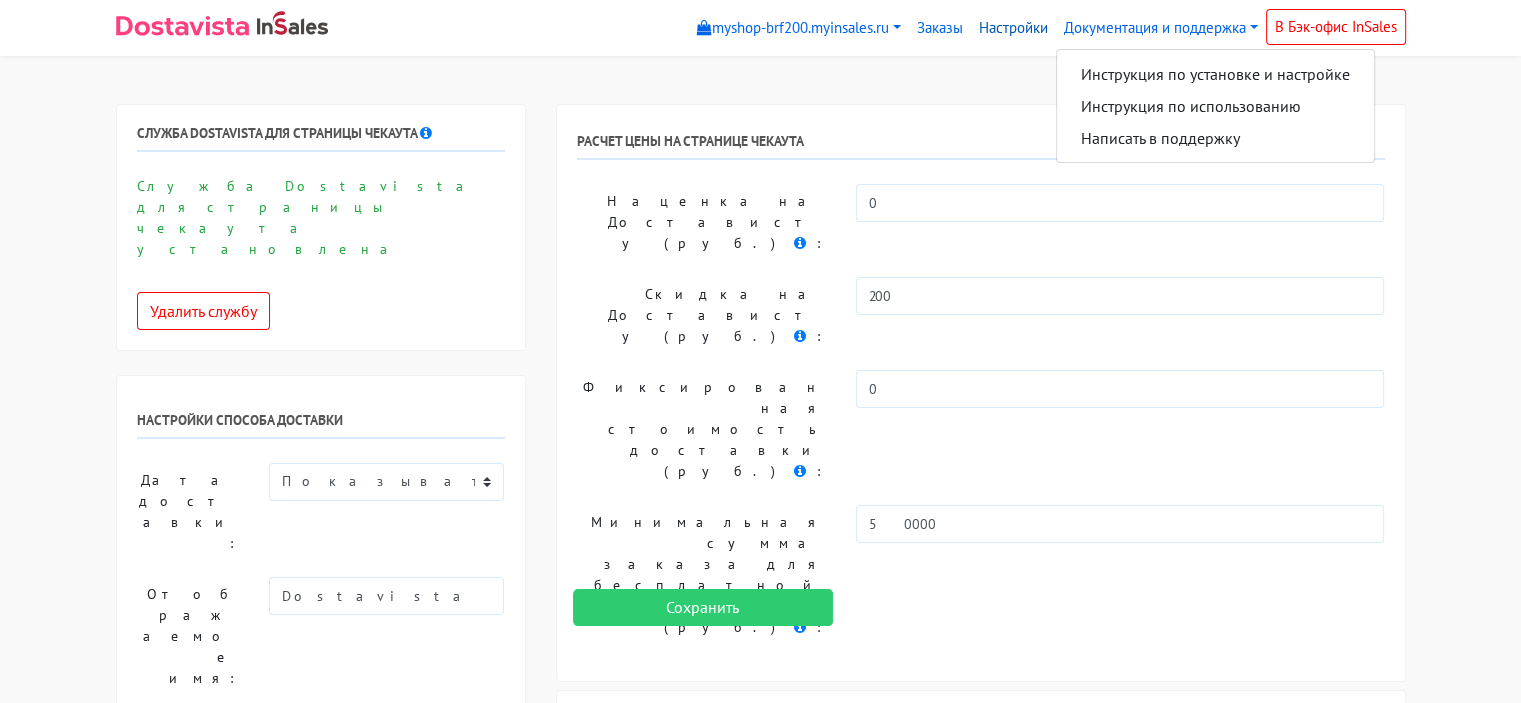 click on "Настройки" at bounding box center (1013, 28) 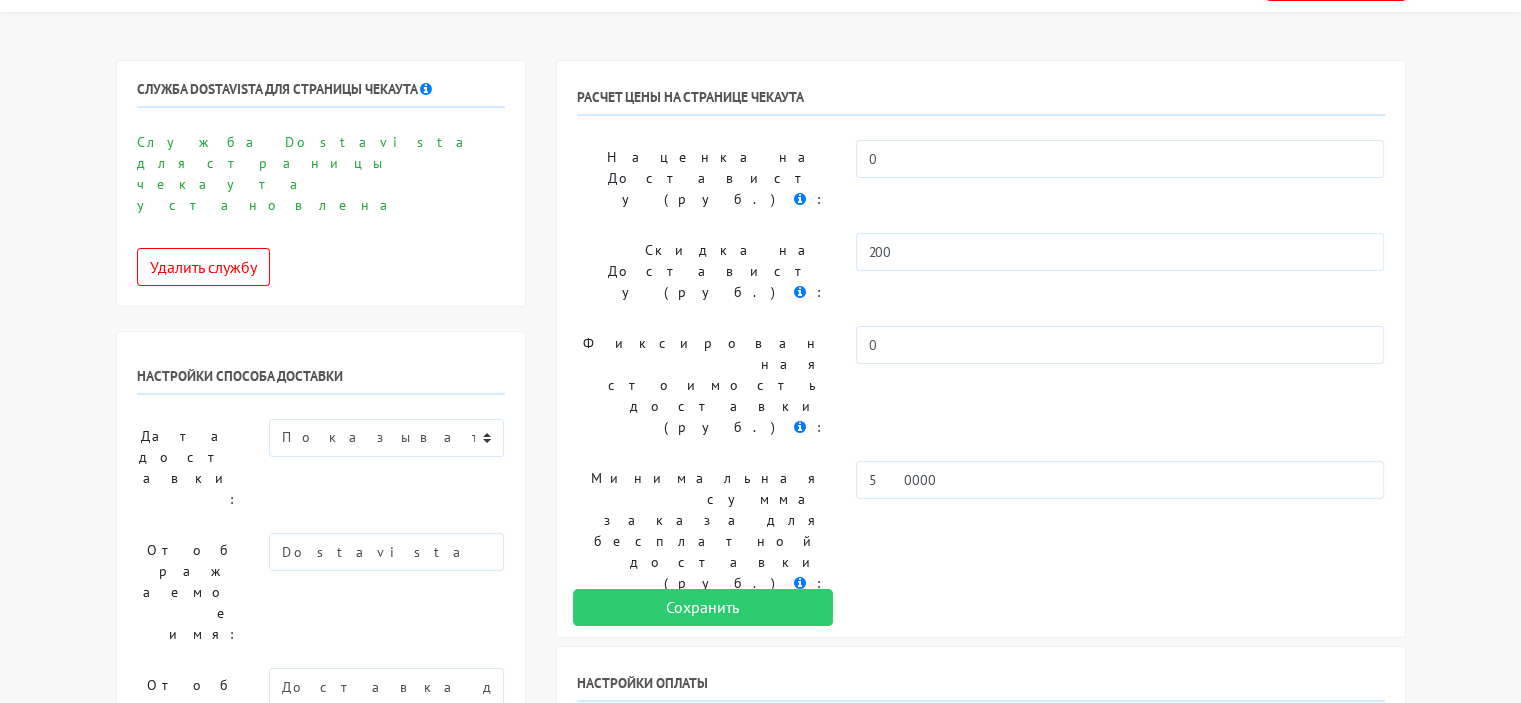 scroll, scrollTop: 0, scrollLeft: 0, axis: both 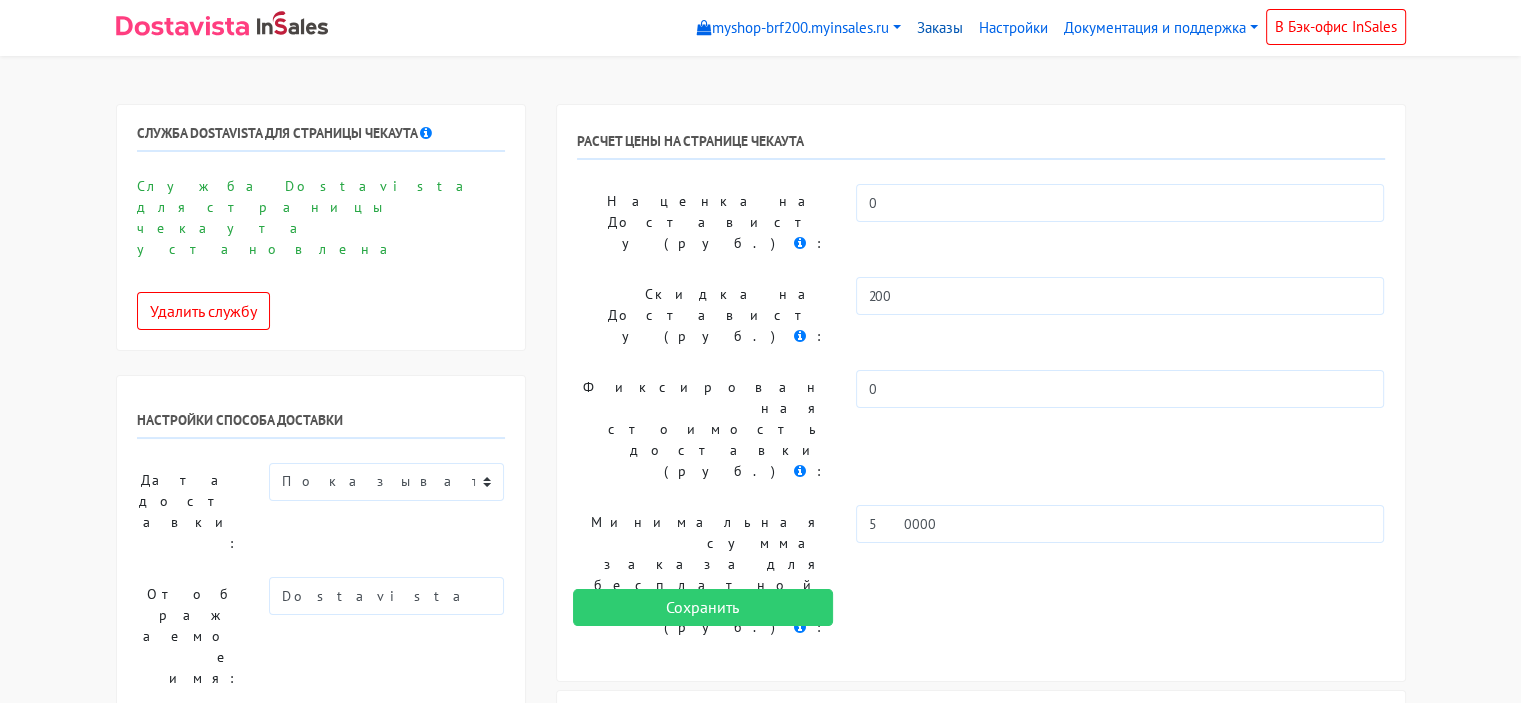 click on "Заказы" at bounding box center [940, 28] 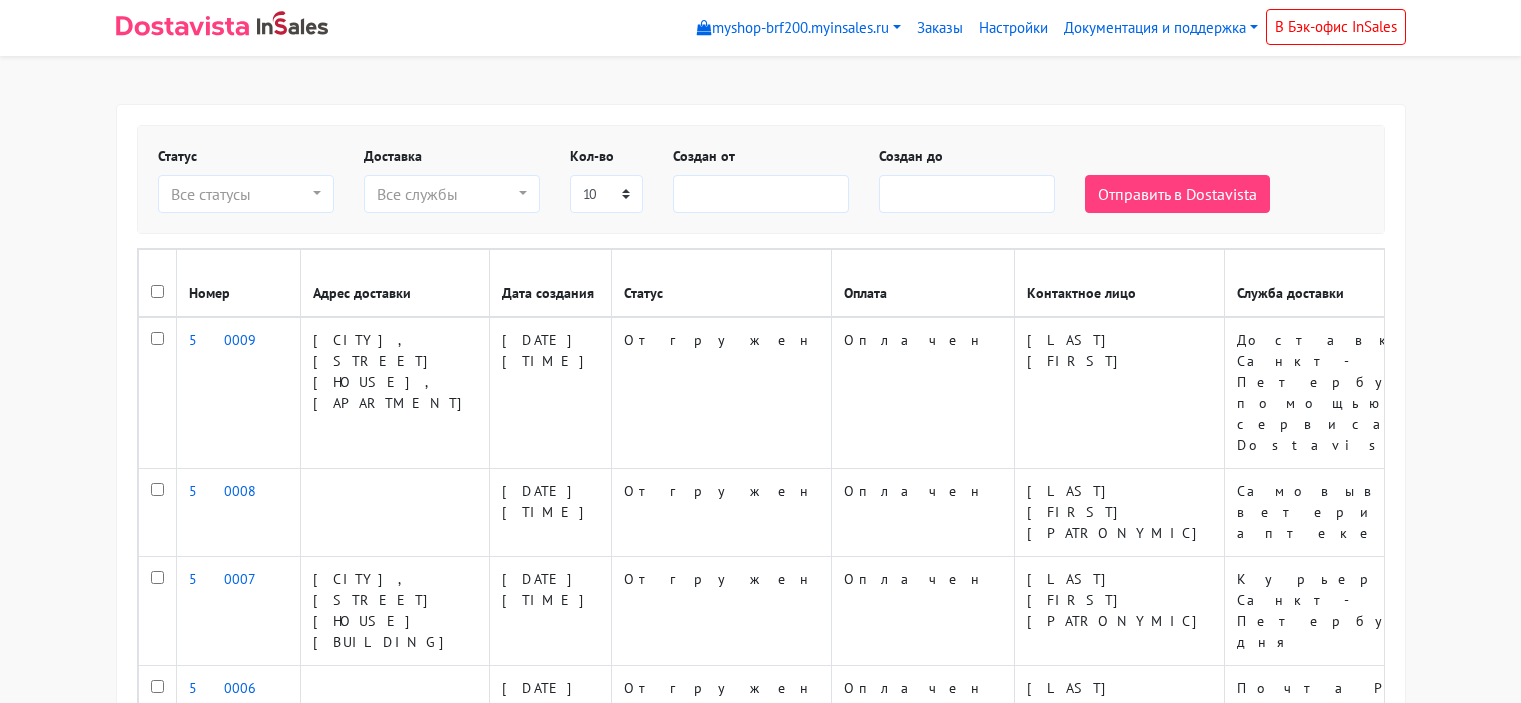 select 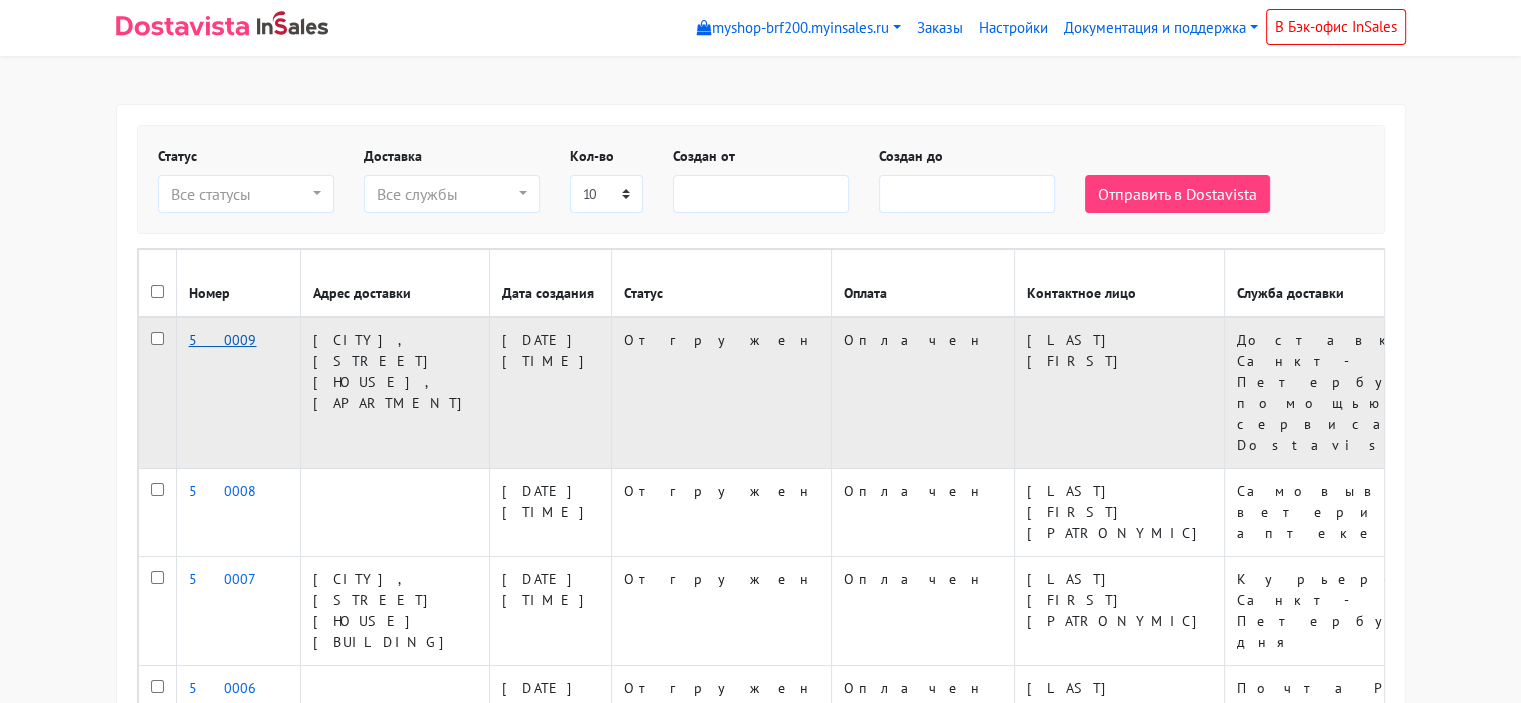 click on "50009" at bounding box center [223, 340] 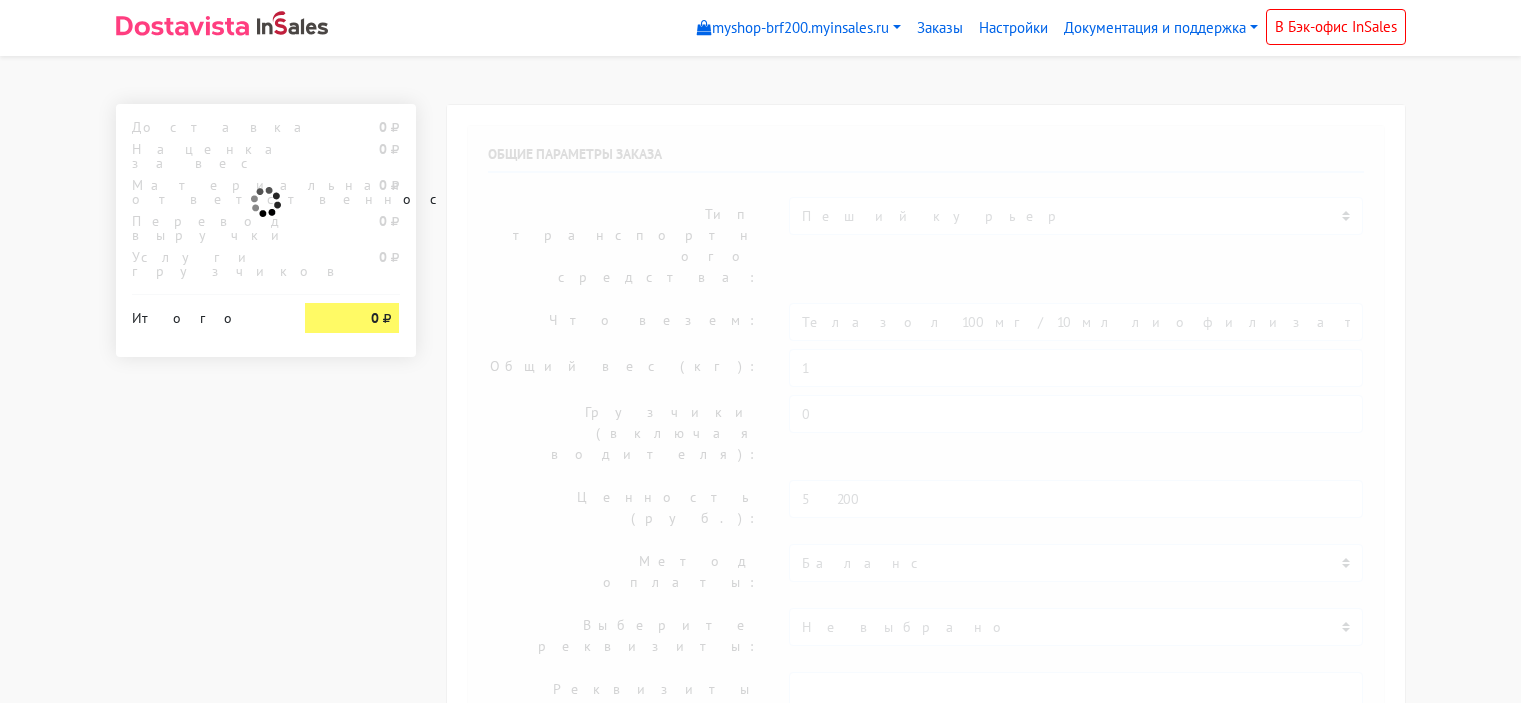 select on "10:00" 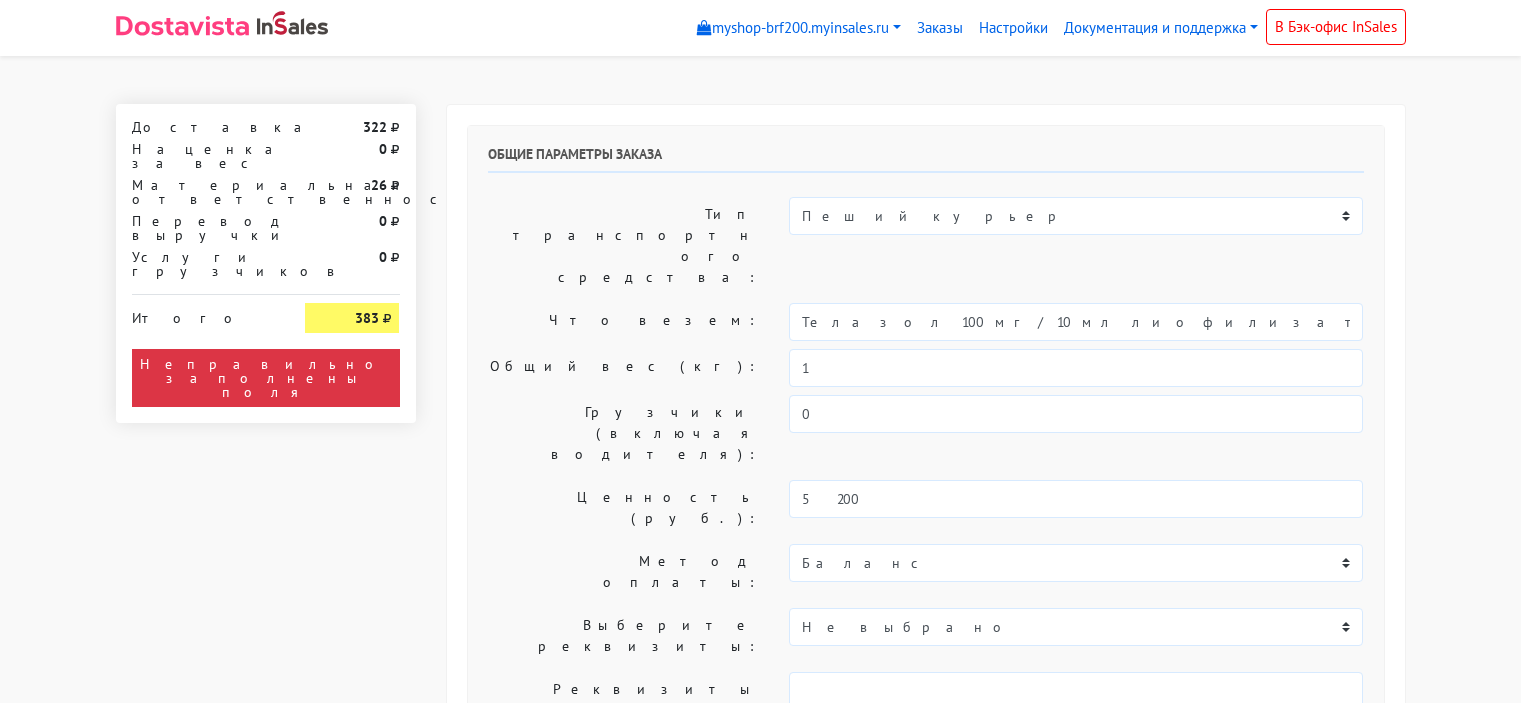 scroll, scrollTop: 0, scrollLeft: 0, axis: both 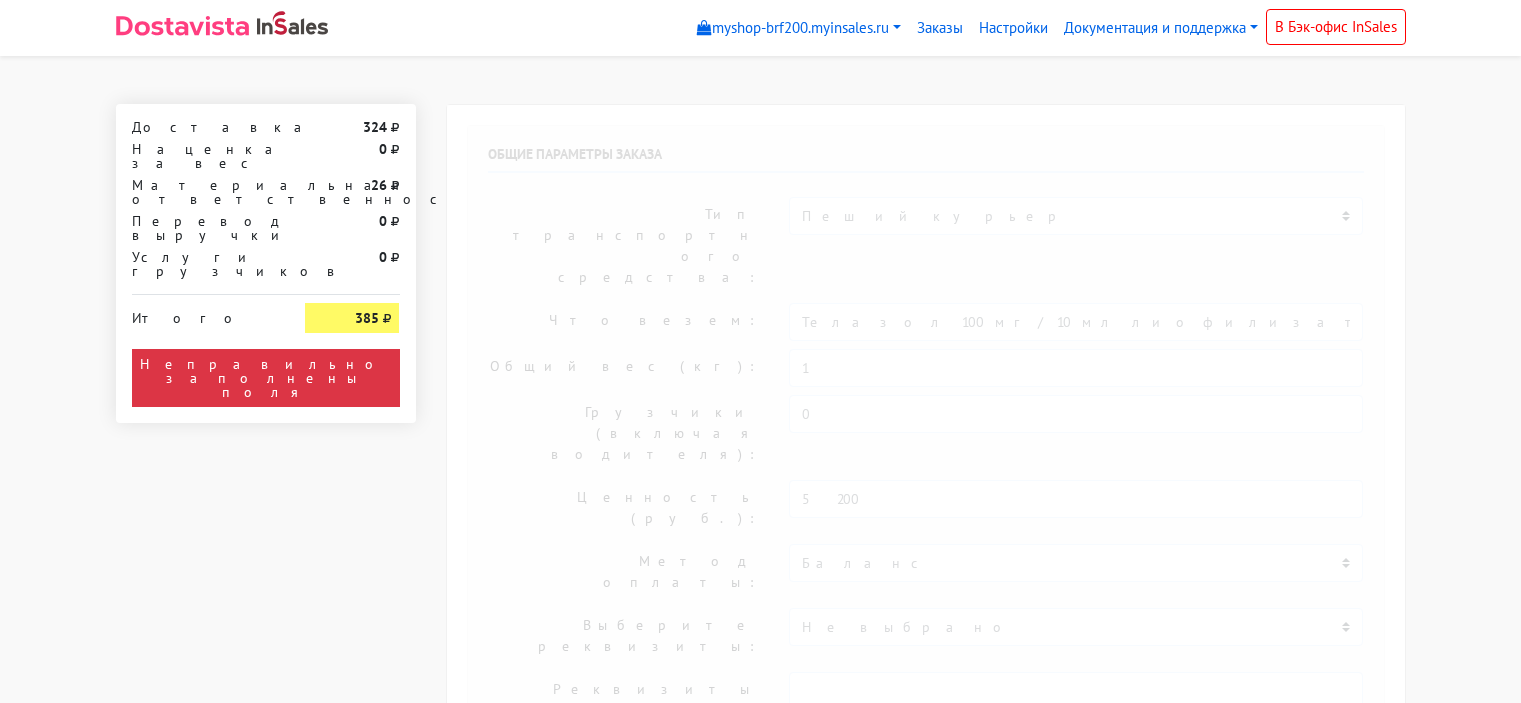 select on "10:00" 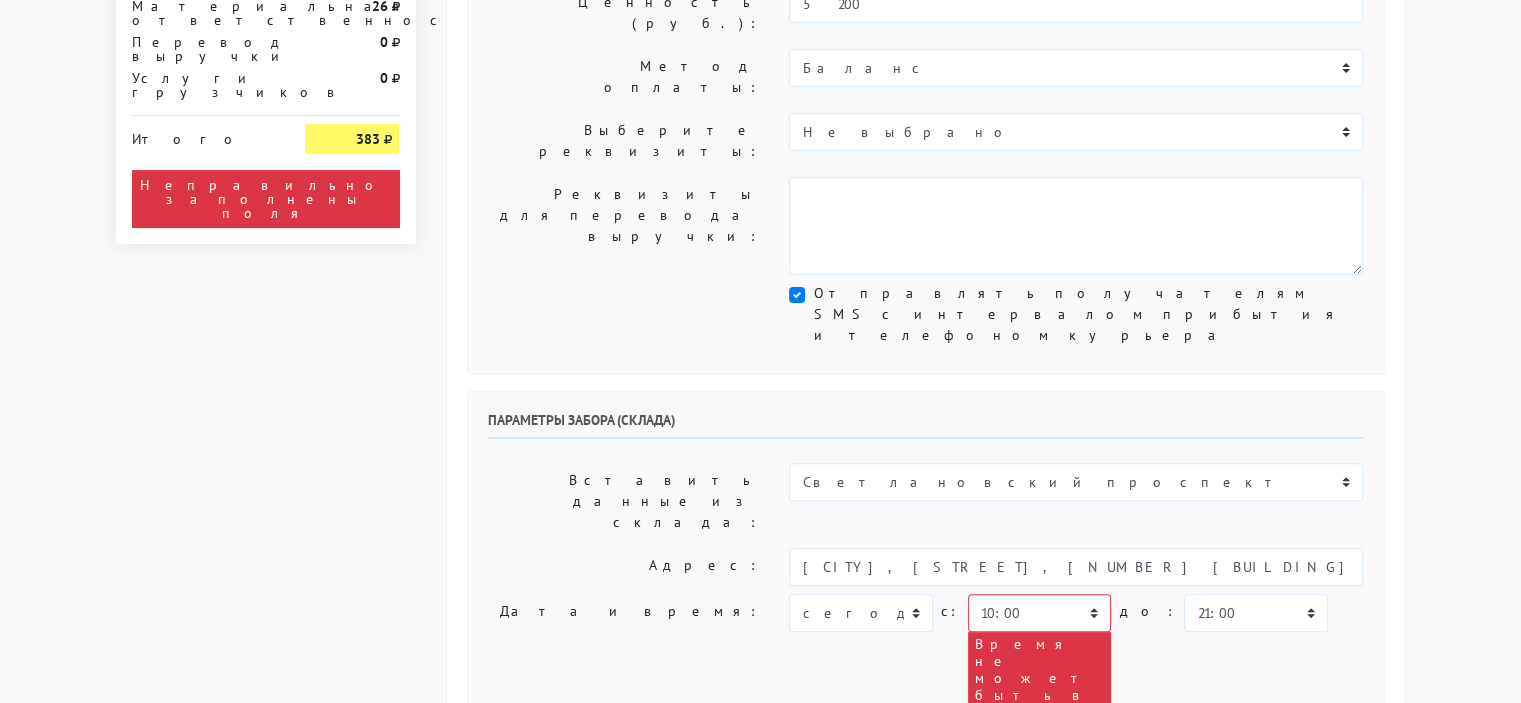 scroll, scrollTop: 500, scrollLeft: 0, axis: vertical 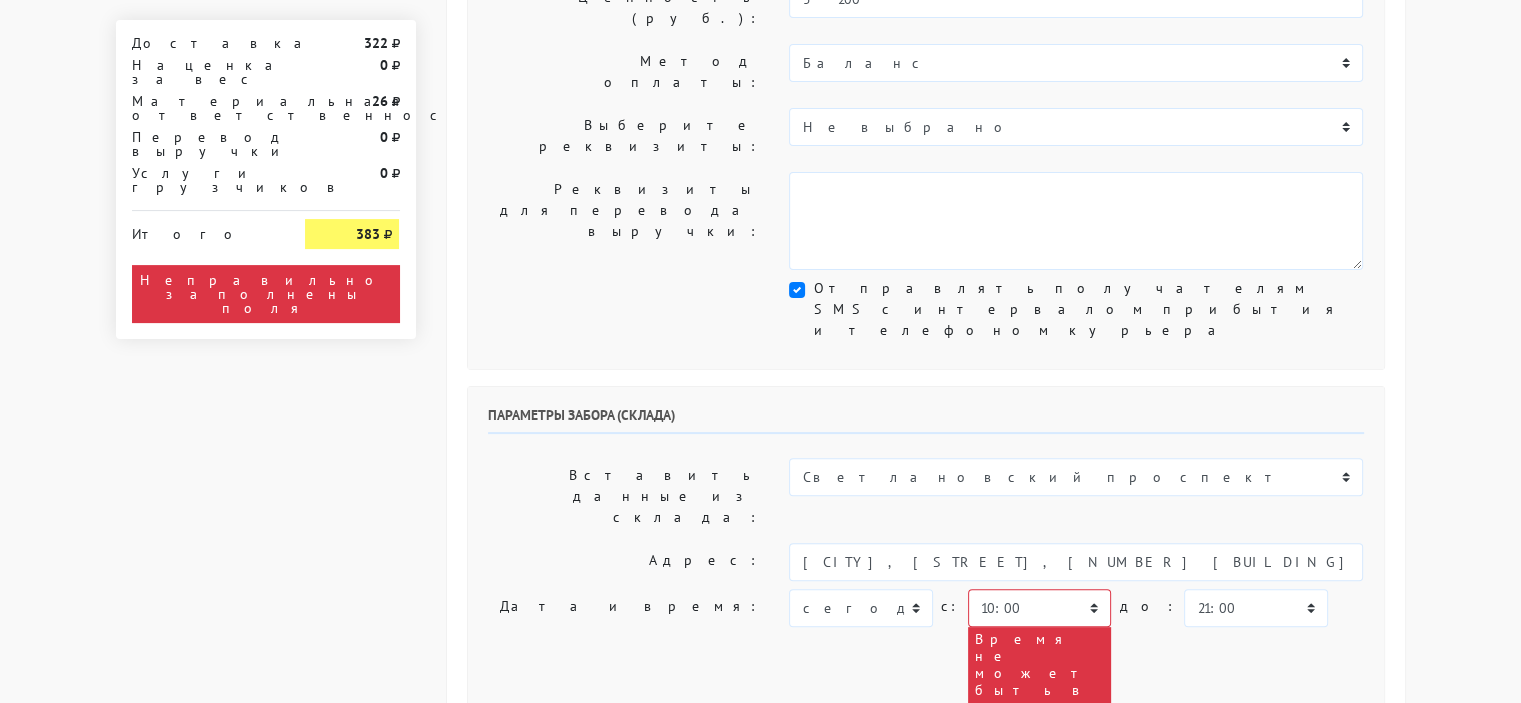 click on "383" at bounding box center (352, 234) 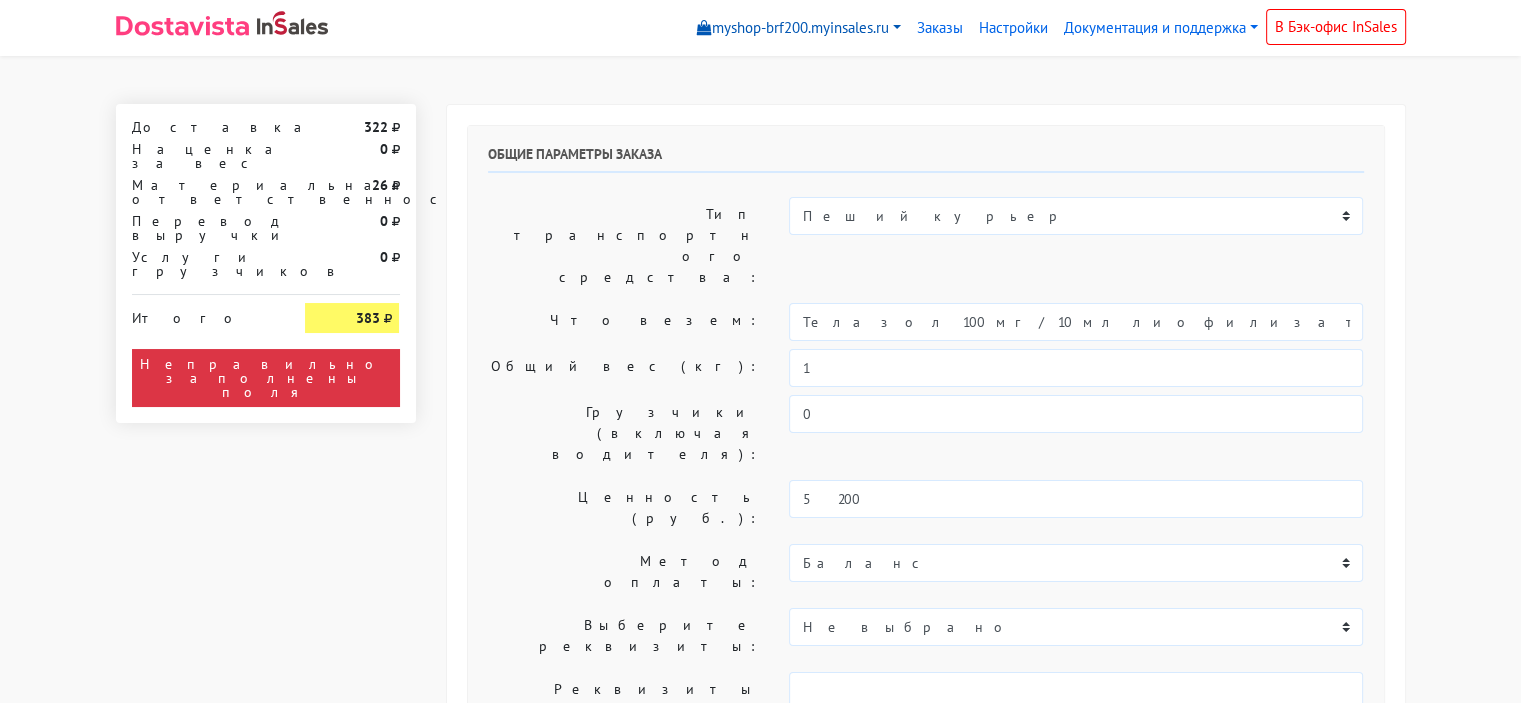 click at bounding box center [704, 27] 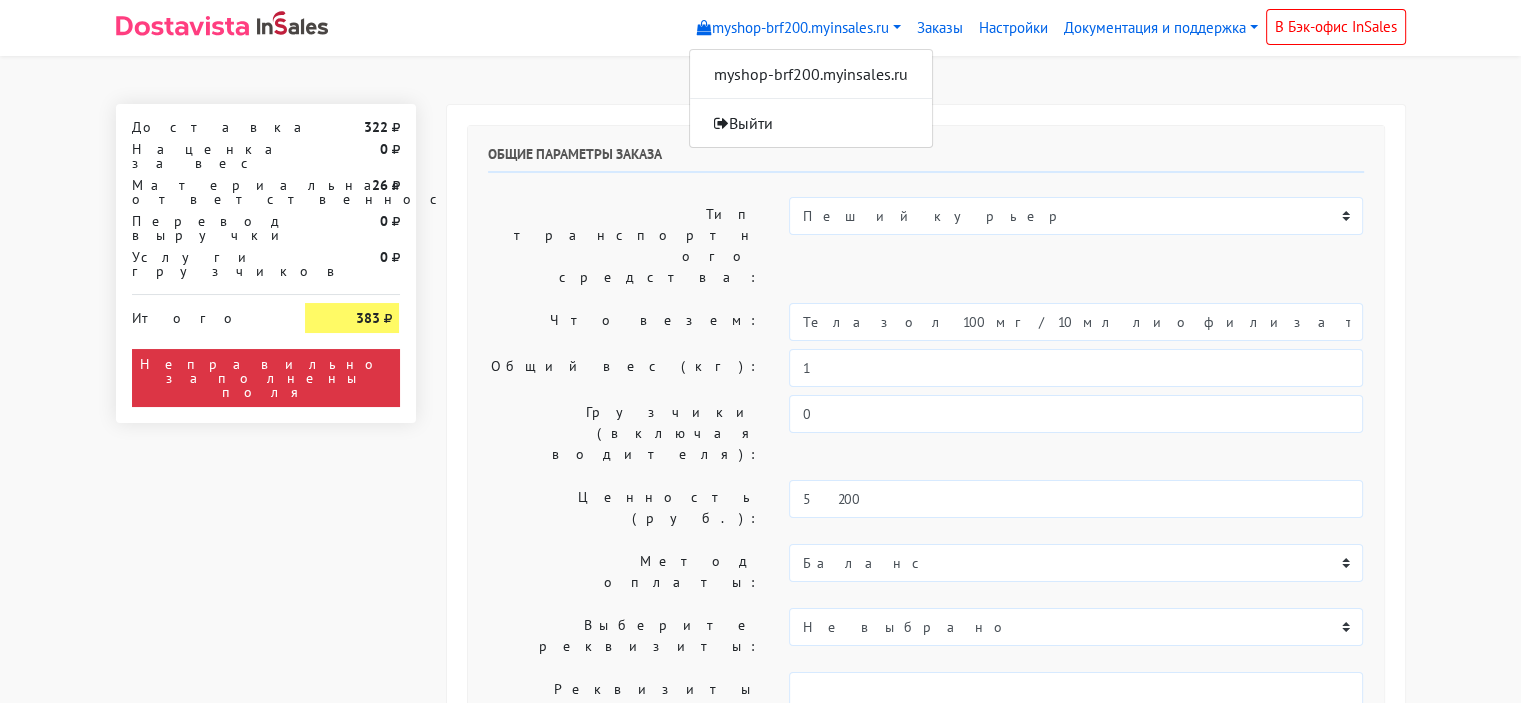 click on "myshop-brf200.myinsales.ru
myshop-brf200.myinsales.ru
Выйти
Заказы
Настройки
0" at bounding box center [760, 1173] 